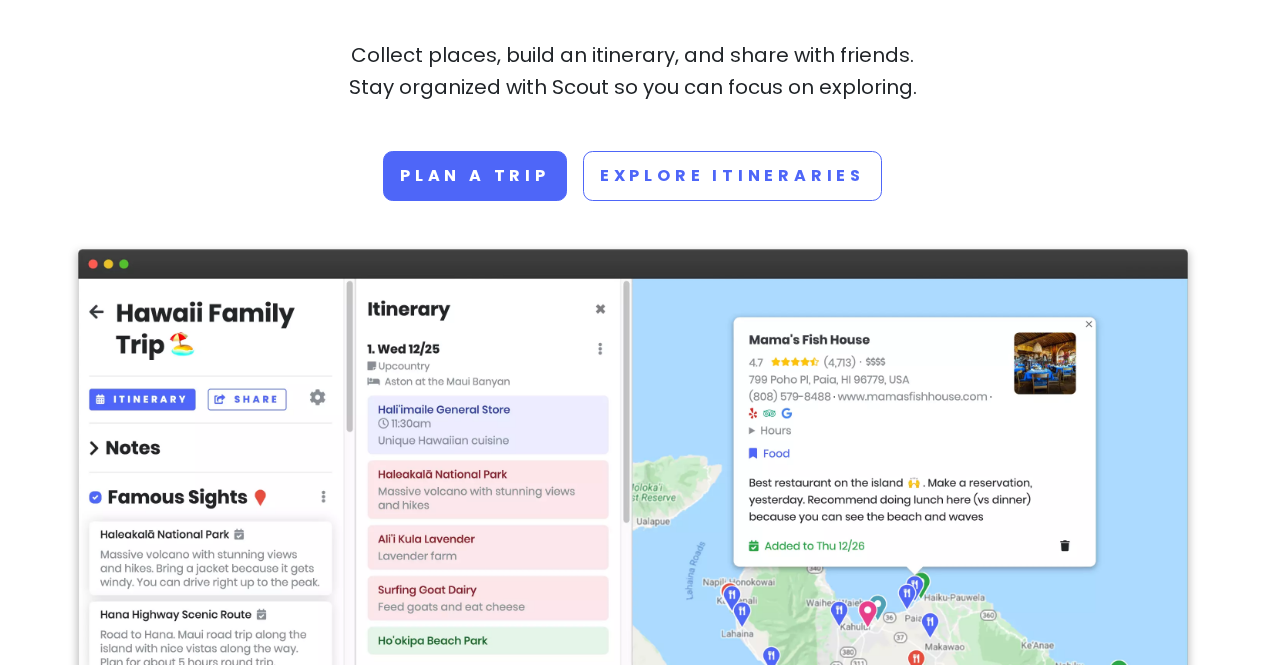 scroll, scrollTop: 400, scrollLeft: 0, axis: vertical 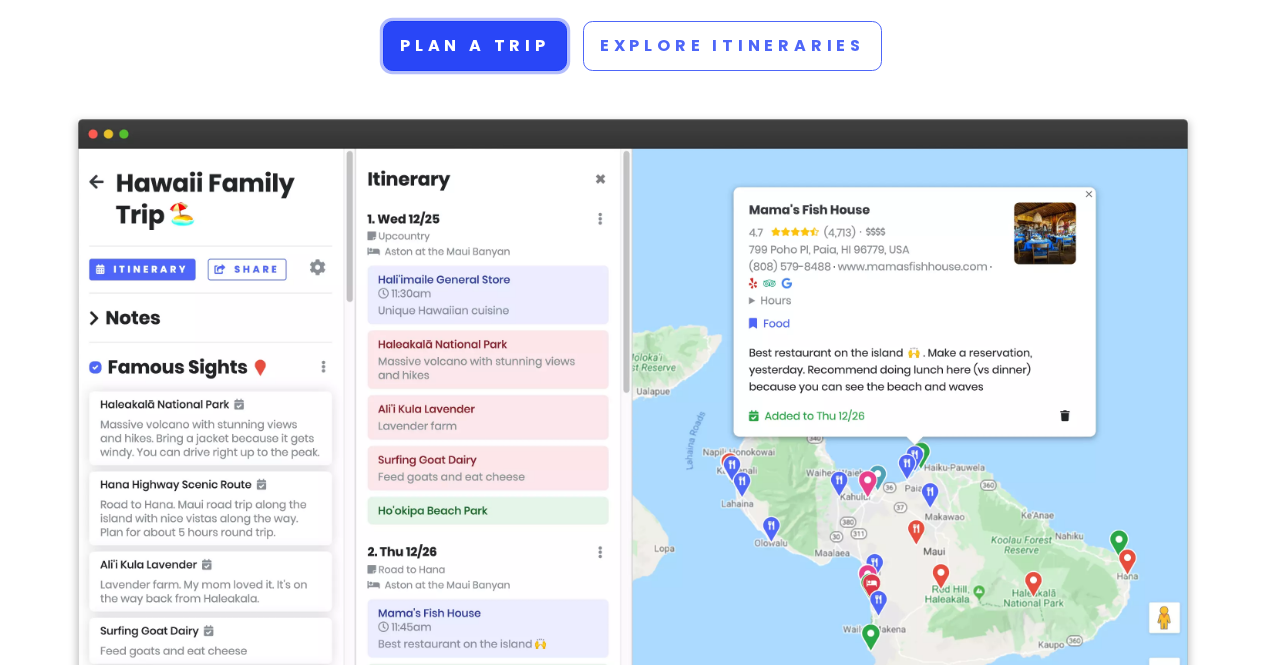 click on "Plan a trip" at bounding box center (475, 46) 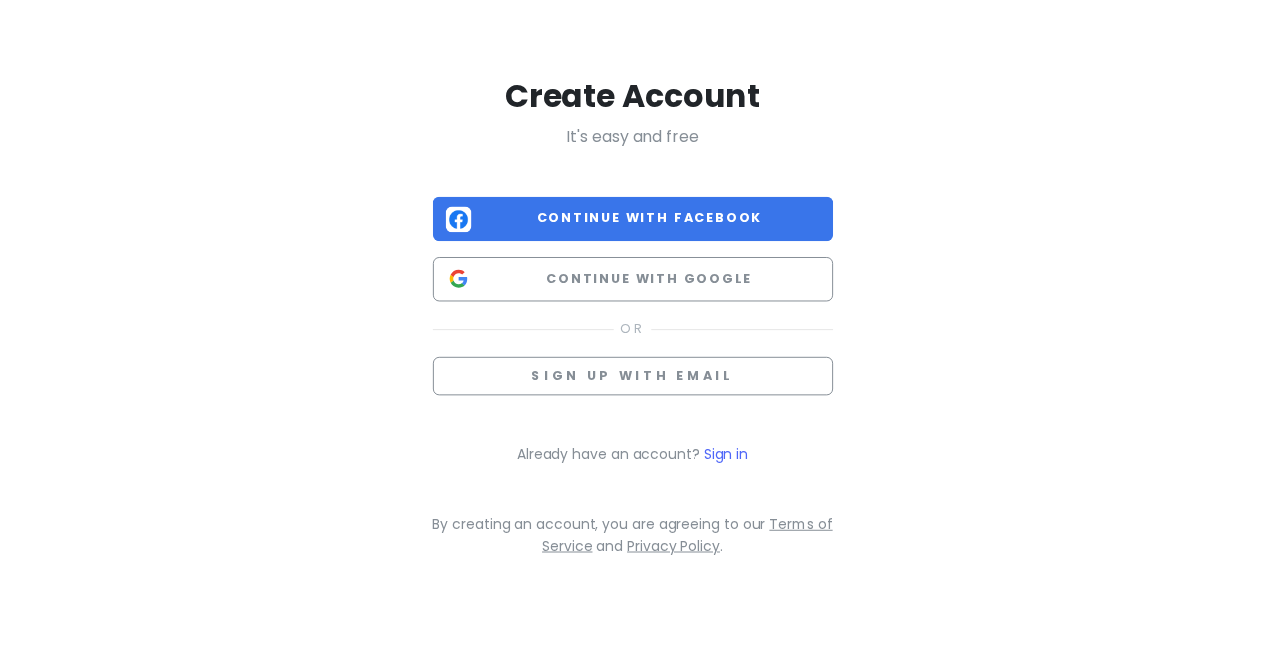 scroll, scrollTop: 0, scrollLeft: 0, axis: both 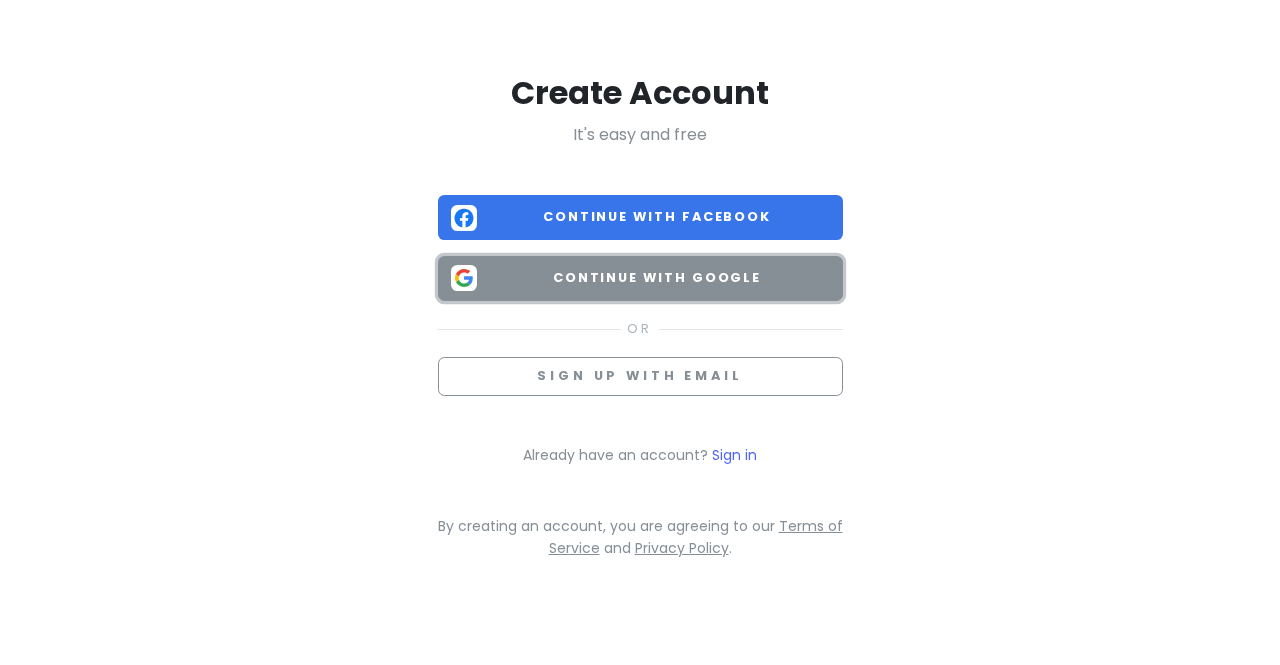 click on "Continue with Google" at bounding box center [657, 278] 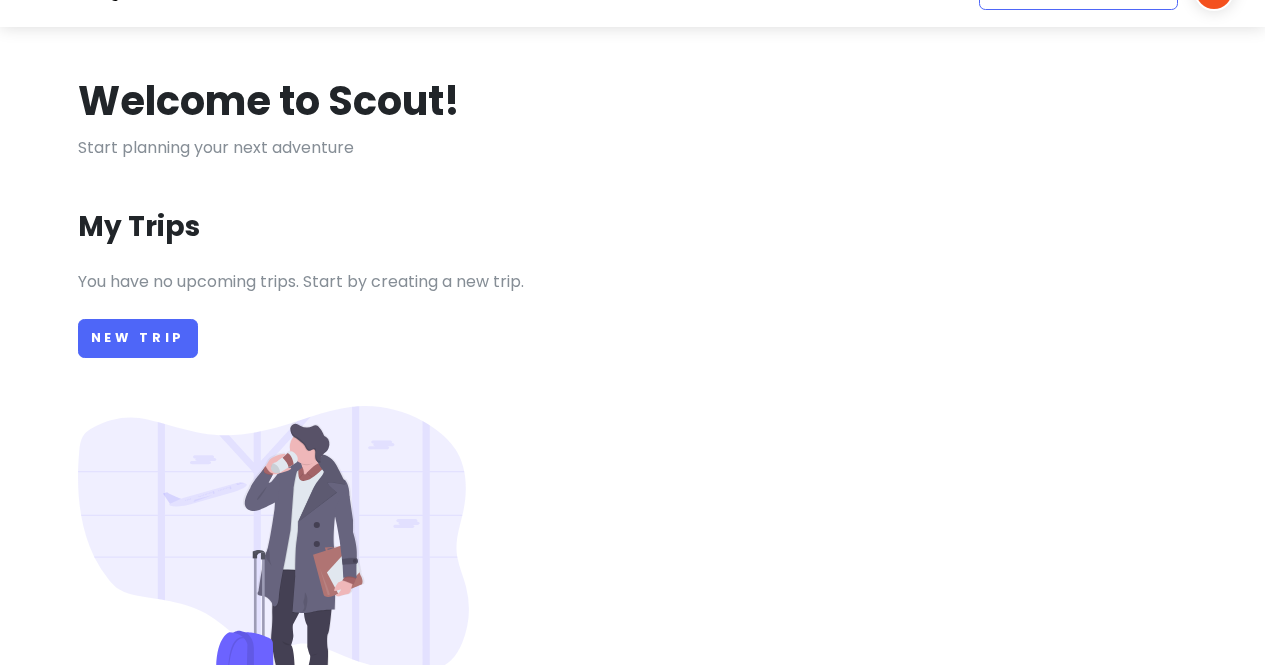 scroll, scrollTop: 100, scrollLeft: 0, axis: vertical 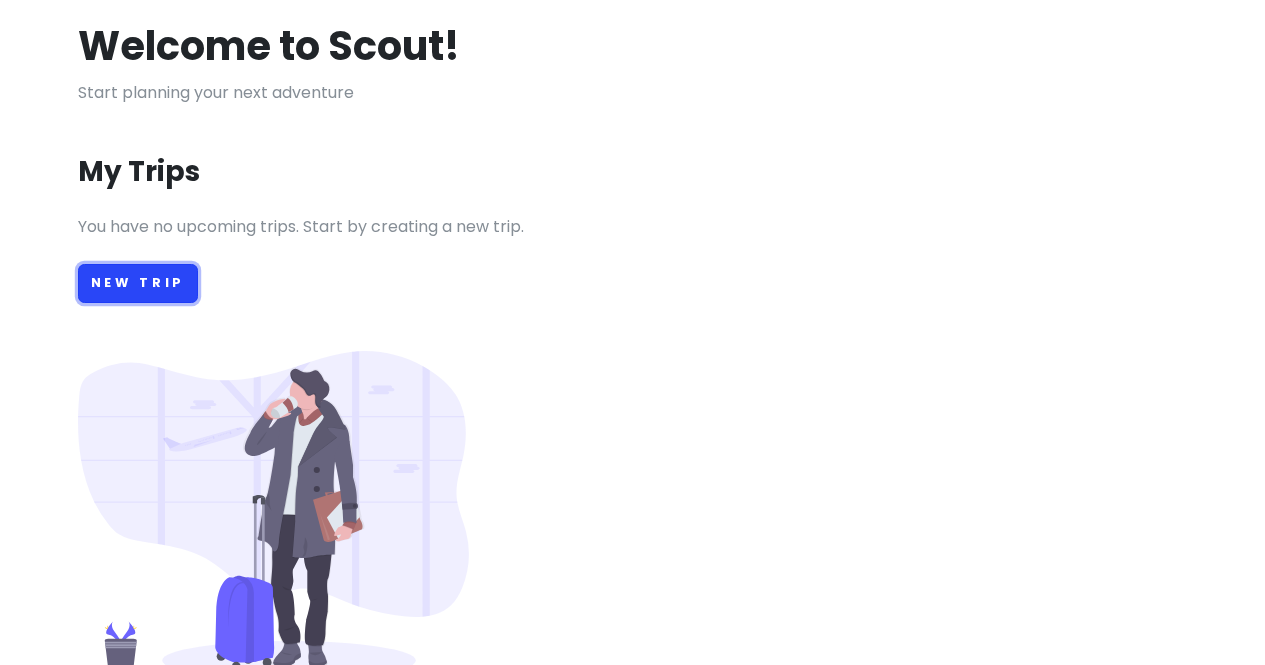 click on "New Trip" at bounding box center [138, 283] 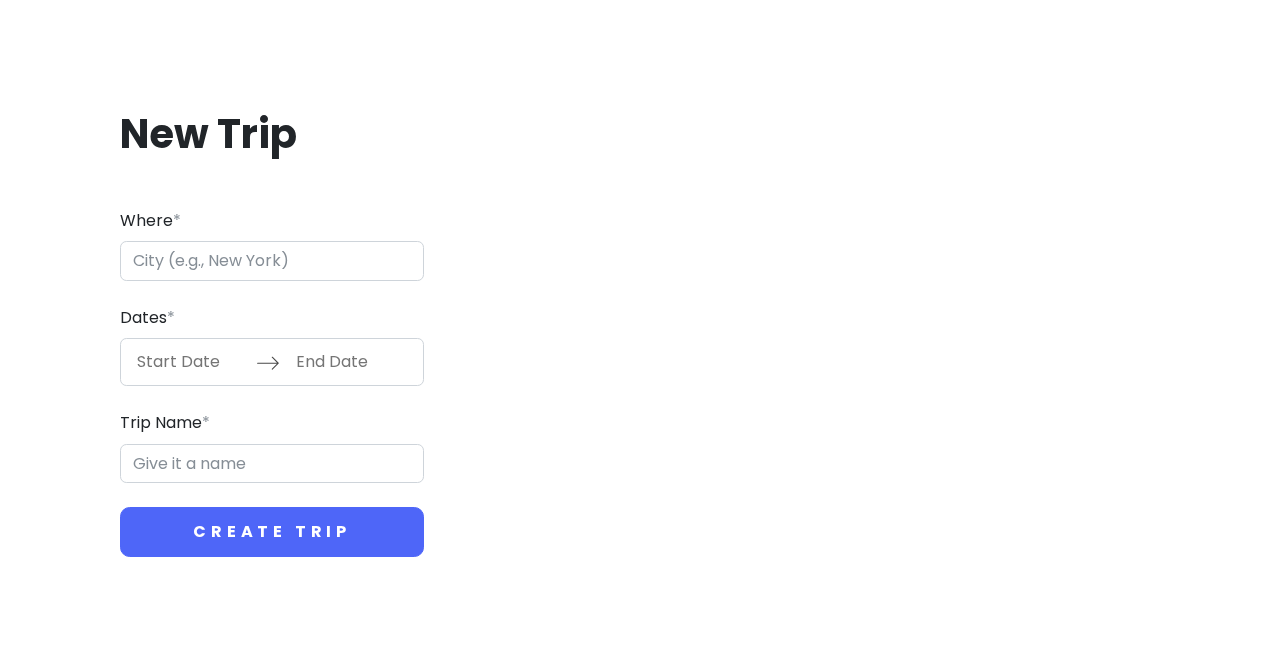 scroll, scrollTop: 0, scrollLeft: 0, axis: both 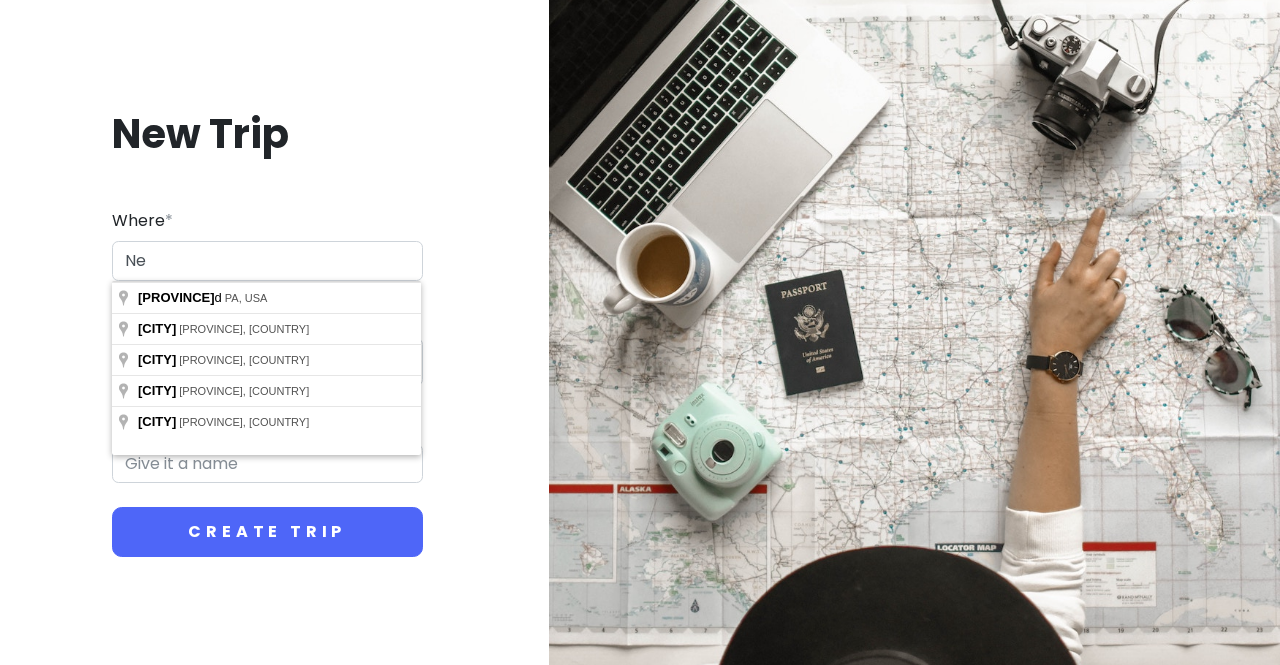 type on "N" 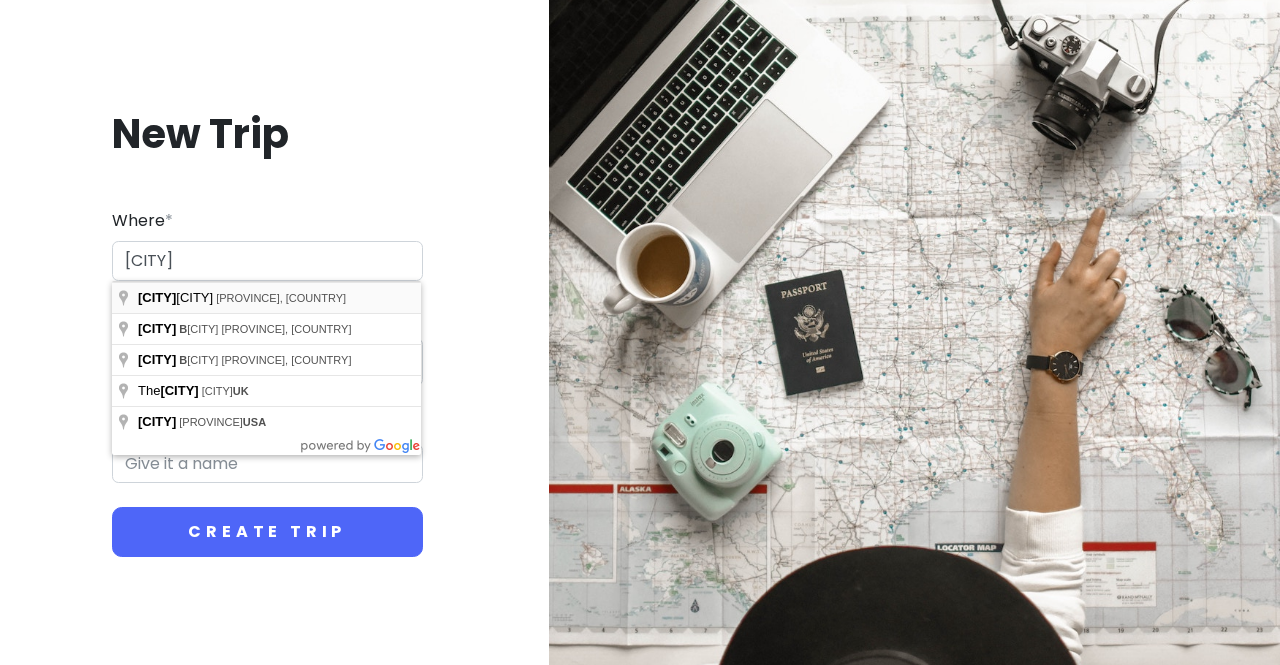type on "[CITY], [PROVINCE], [COUNTRY]" 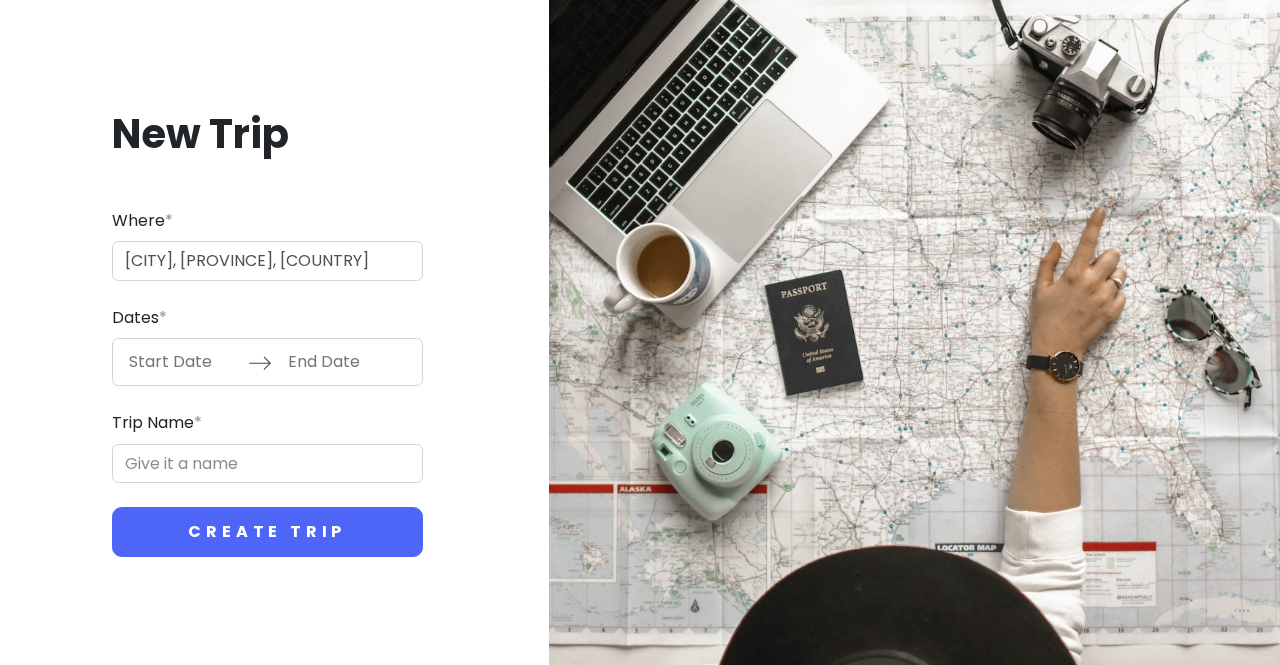 type on "[CITY] [STREET]" 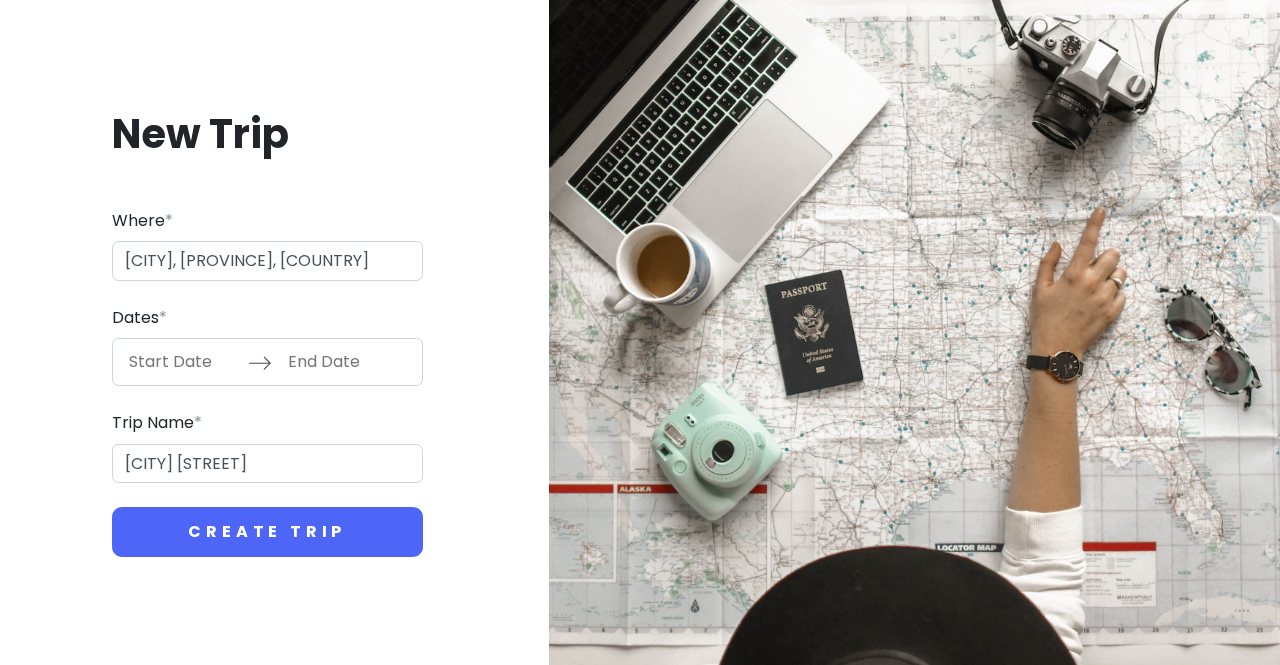 click at bounding box center (183, 362) 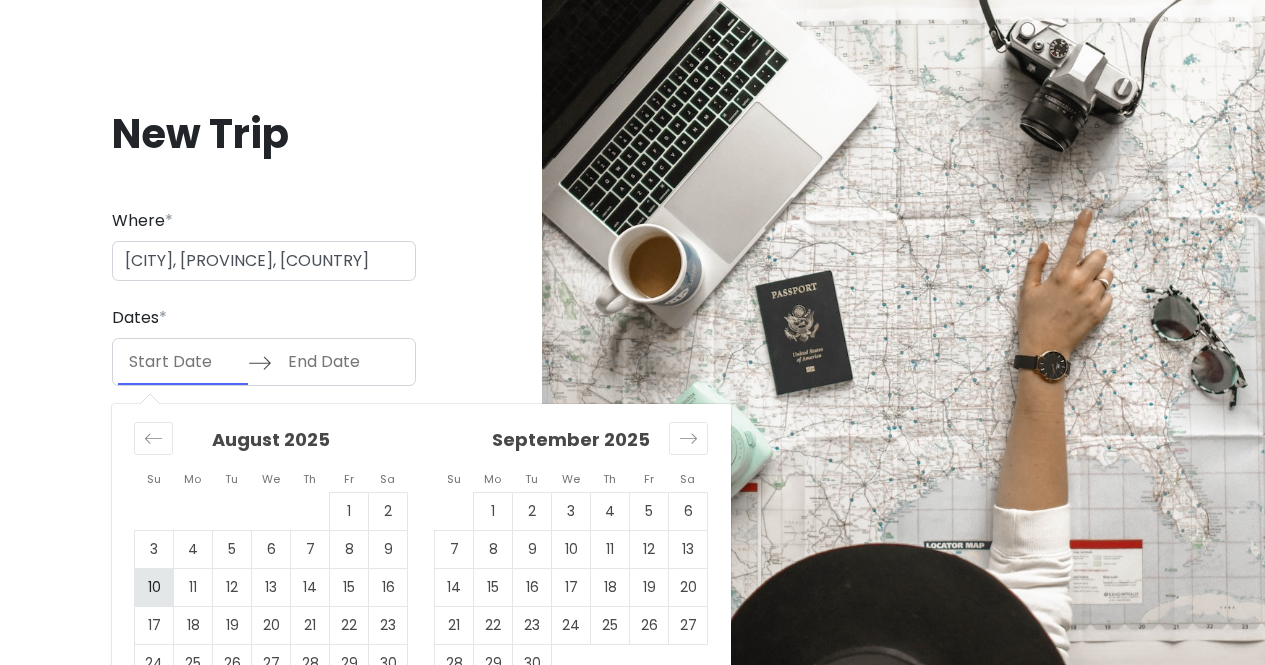 click on "10" at bounding box center [154, 588] 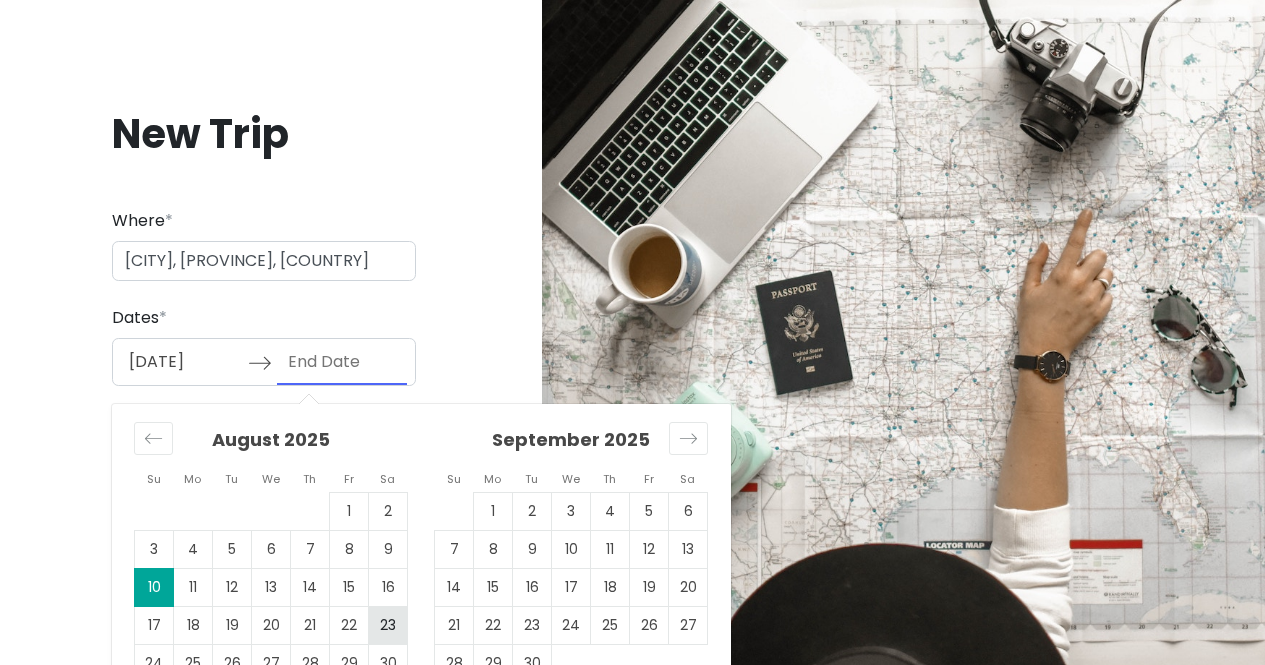 click on "23" at bounding box center (388, 626) 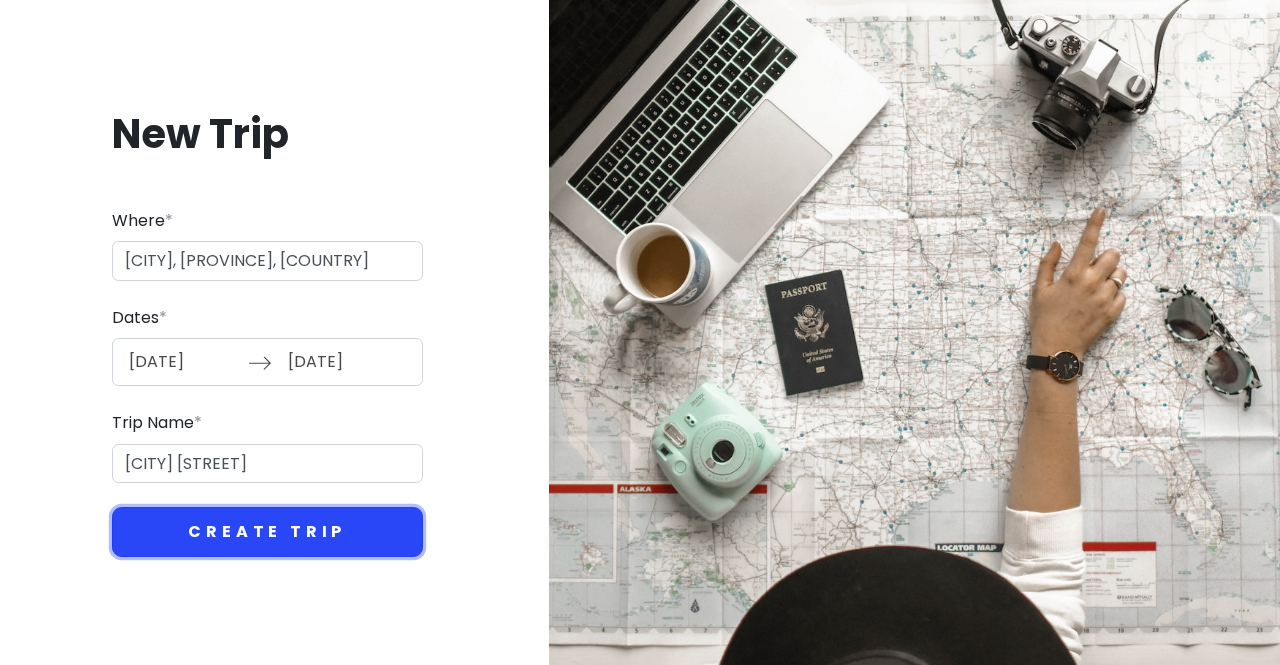 click on "Create Trip" at bounding box center (267, 532) 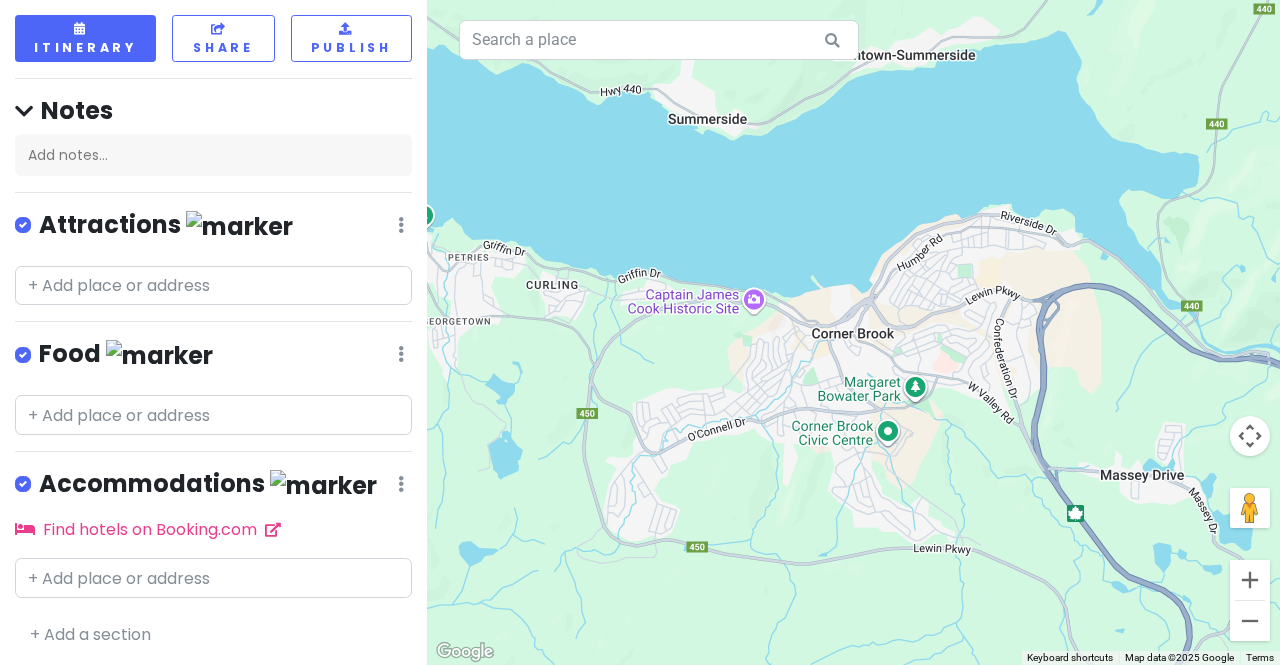 scroll, scrollTop: 111, scrollLeft: 0, axis: vertical 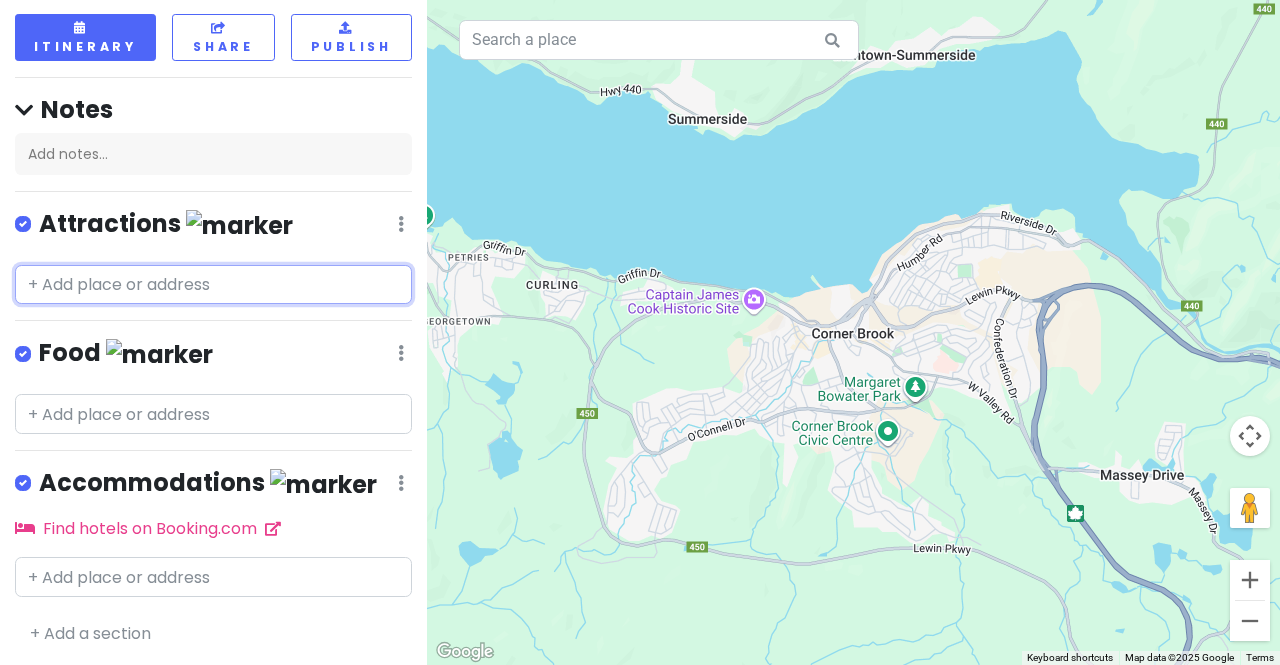 click at bounding box center [213, 285] 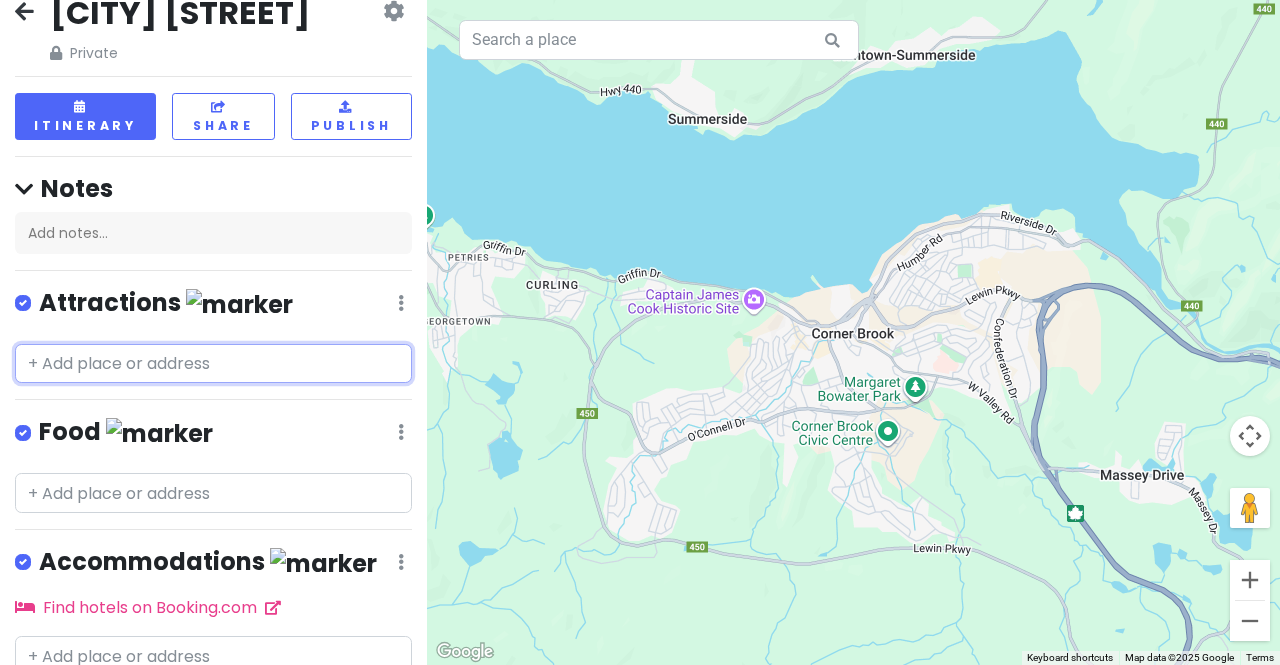 scroll, scrollTop: 0, scrollLeft: 0, axis: both 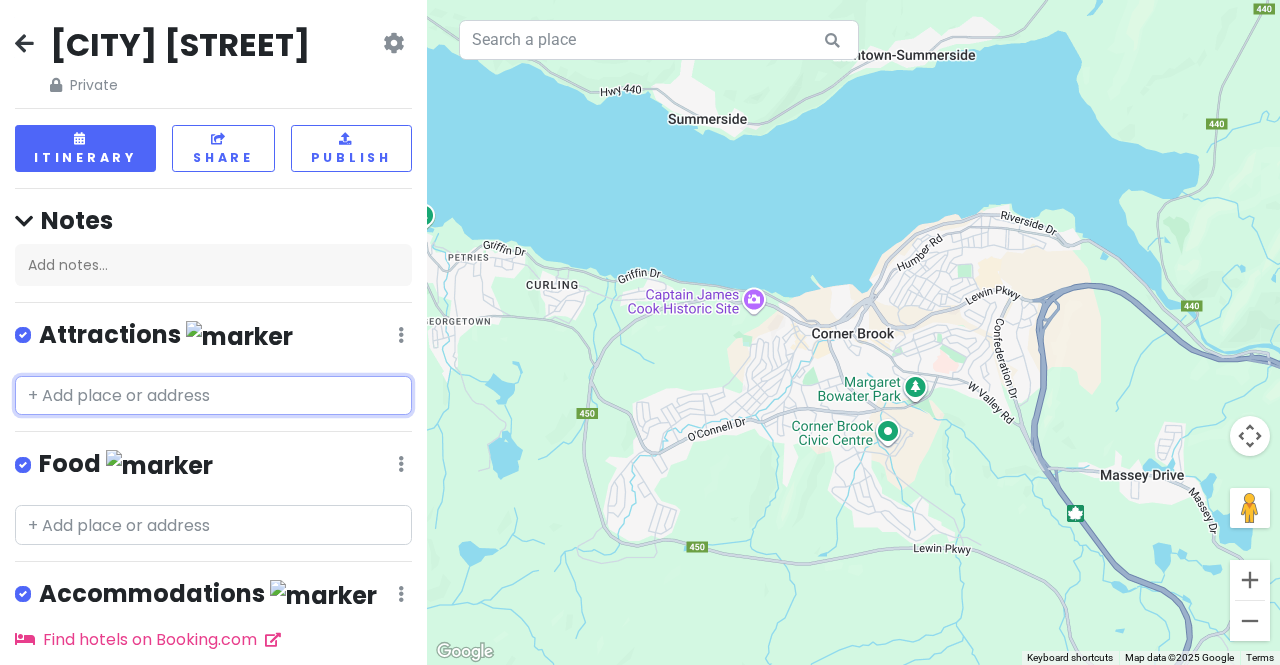 click at bounding box center [213, 396] 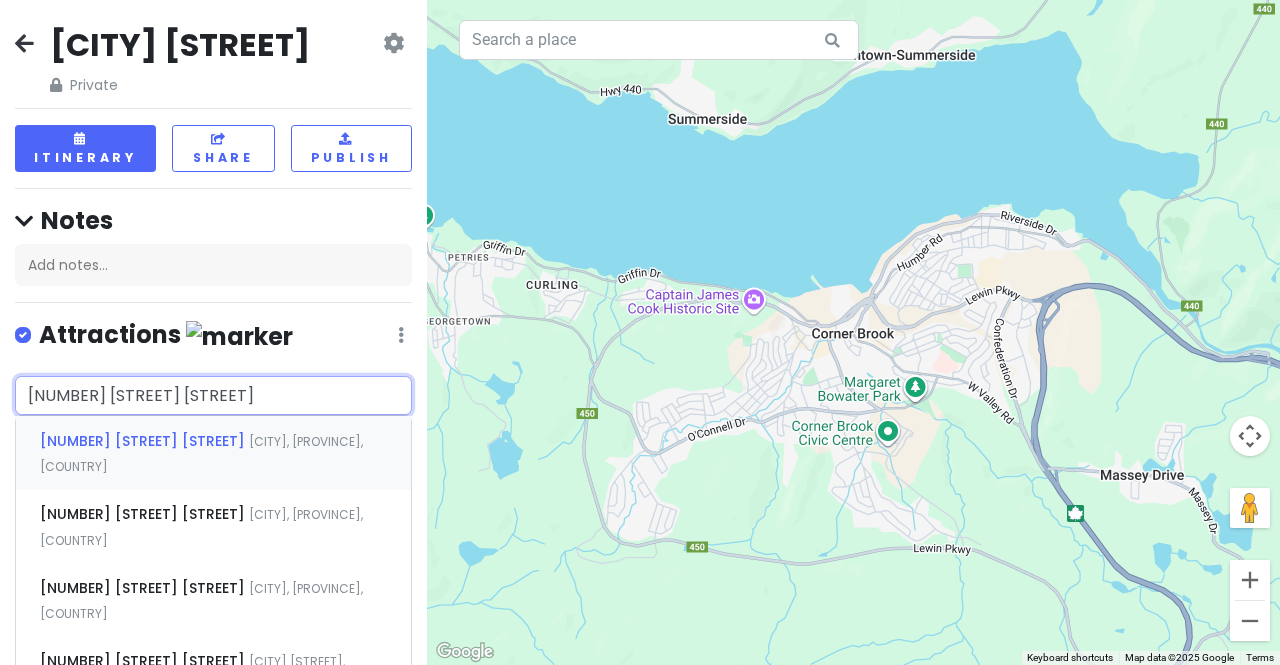 type on "[NUMBER] [STREET] [STREET]" 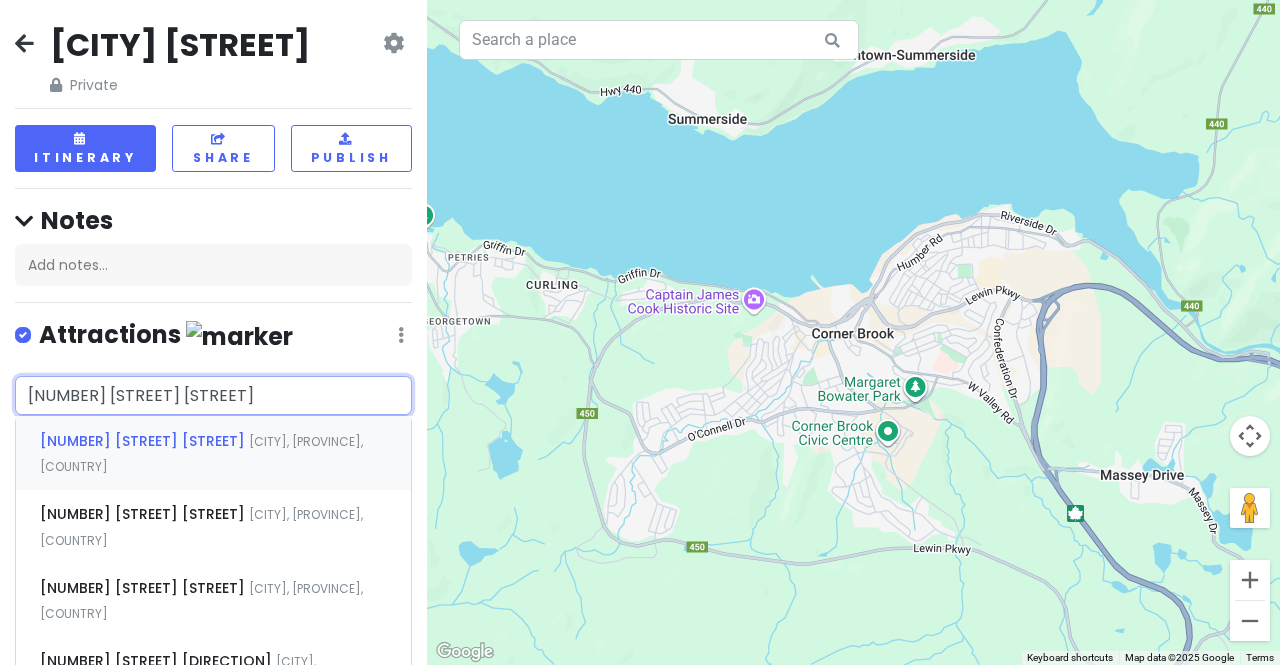 click on "[CITY], [PROVINCE], [COUNTRY]" at bounding box center (201, 454) 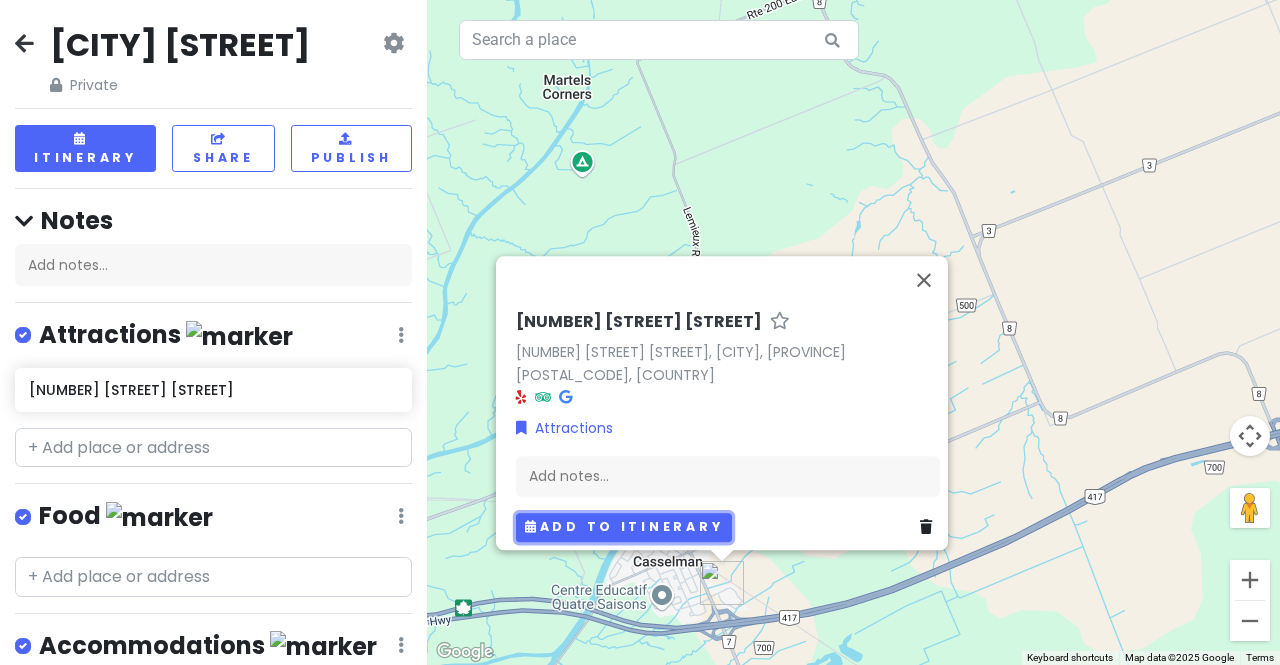click on "Add to itinerary" at bounding box center [624, 527] 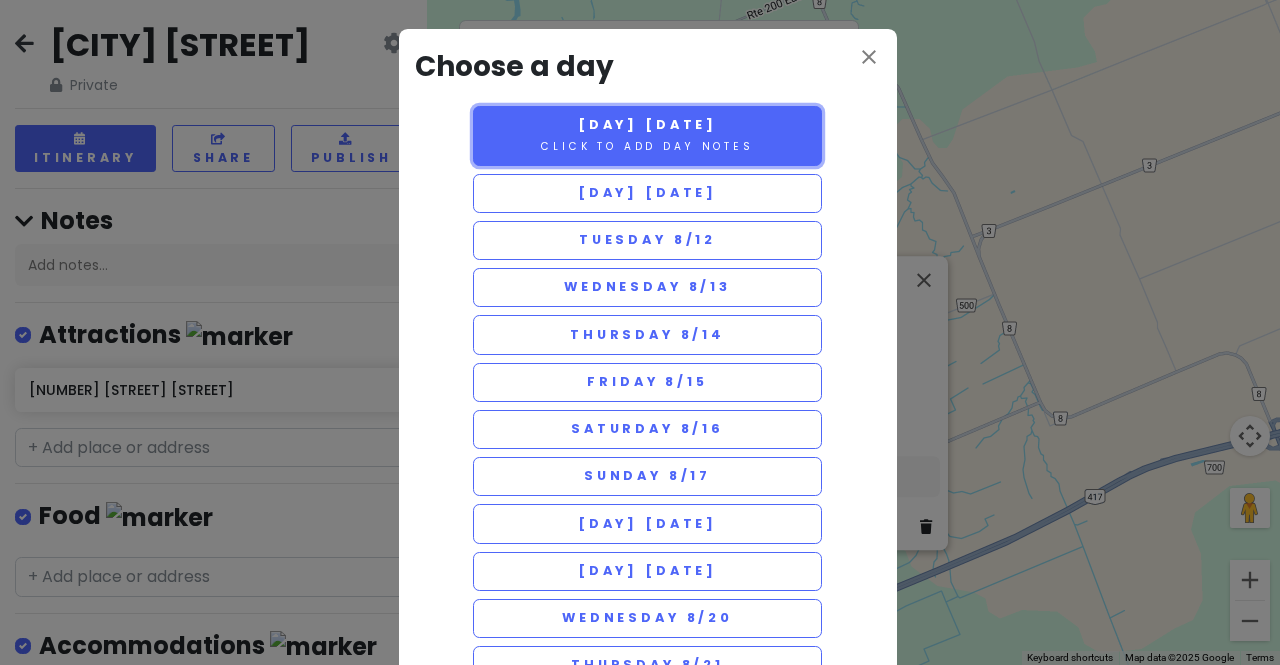 click on "[DAY] [DATE]" at bounding box center [648, 136] 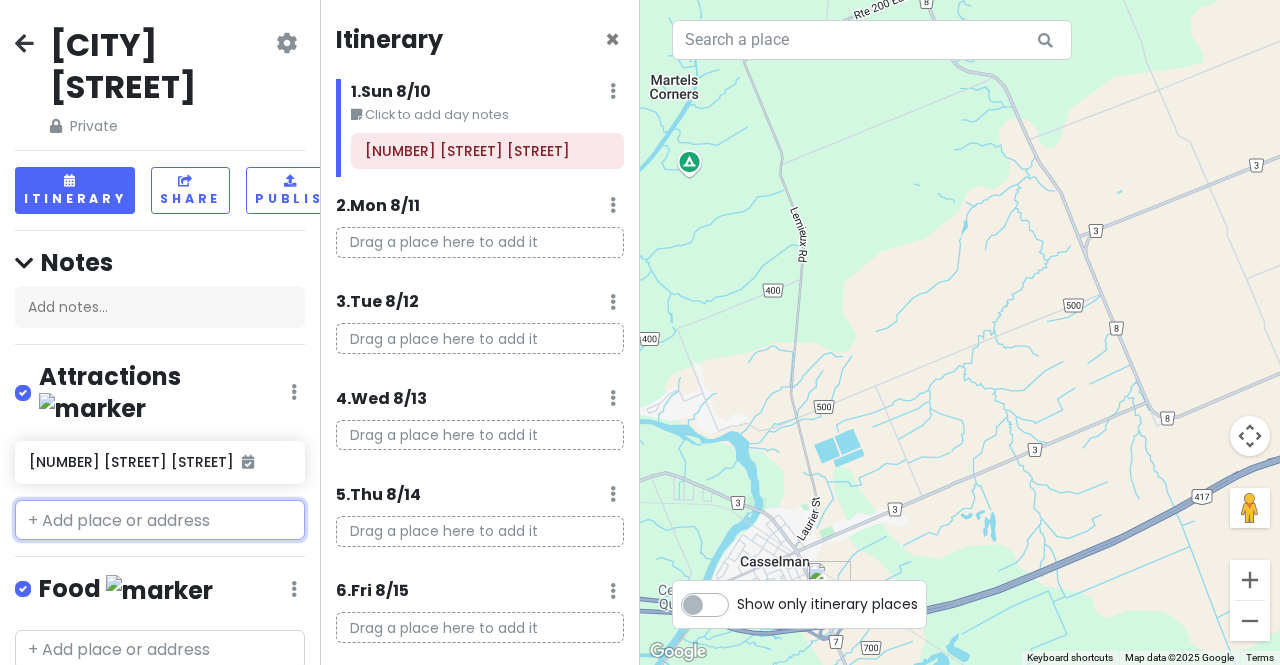 click at bounding box center [160, 520] 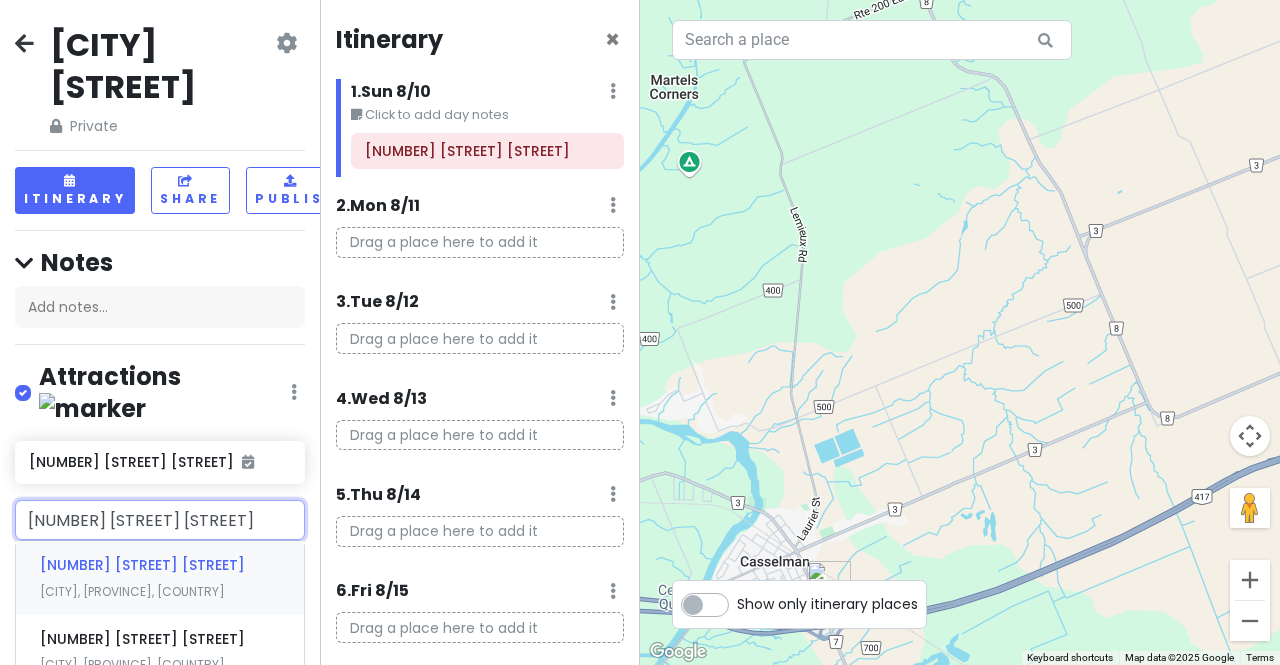 type on "[NUMBER] [STREET] [STREET]" 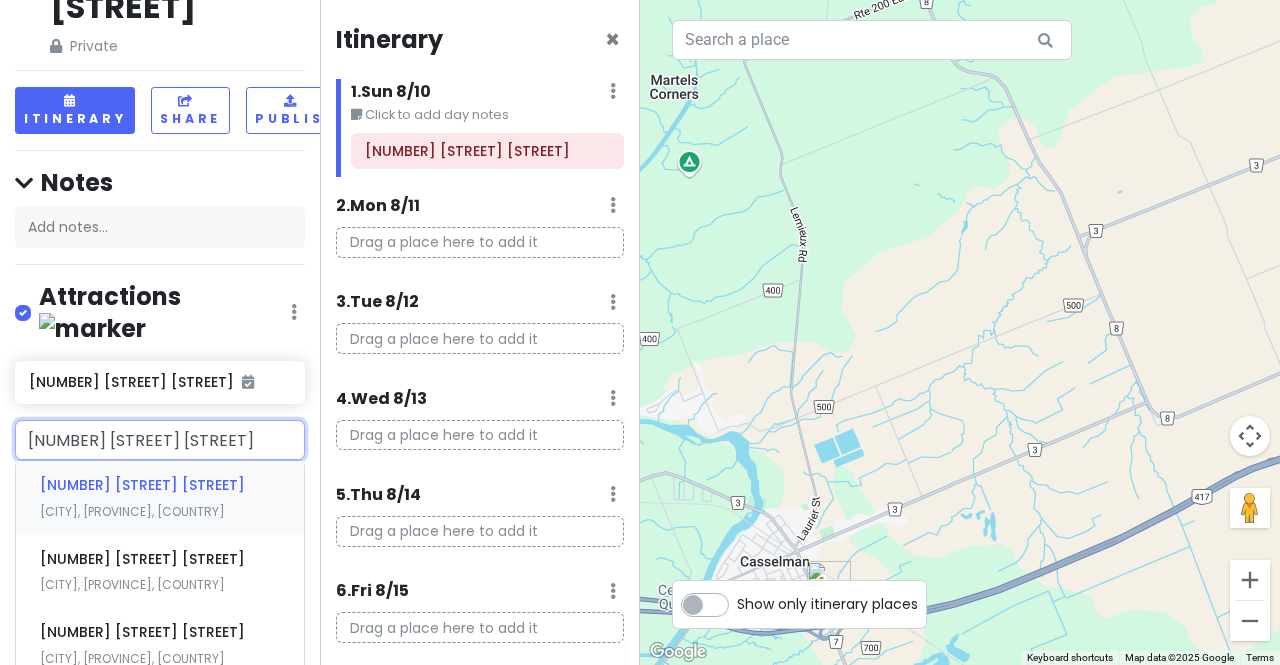 scroll, scrollTop: 100, scrollLeft: 0, axis: vertical 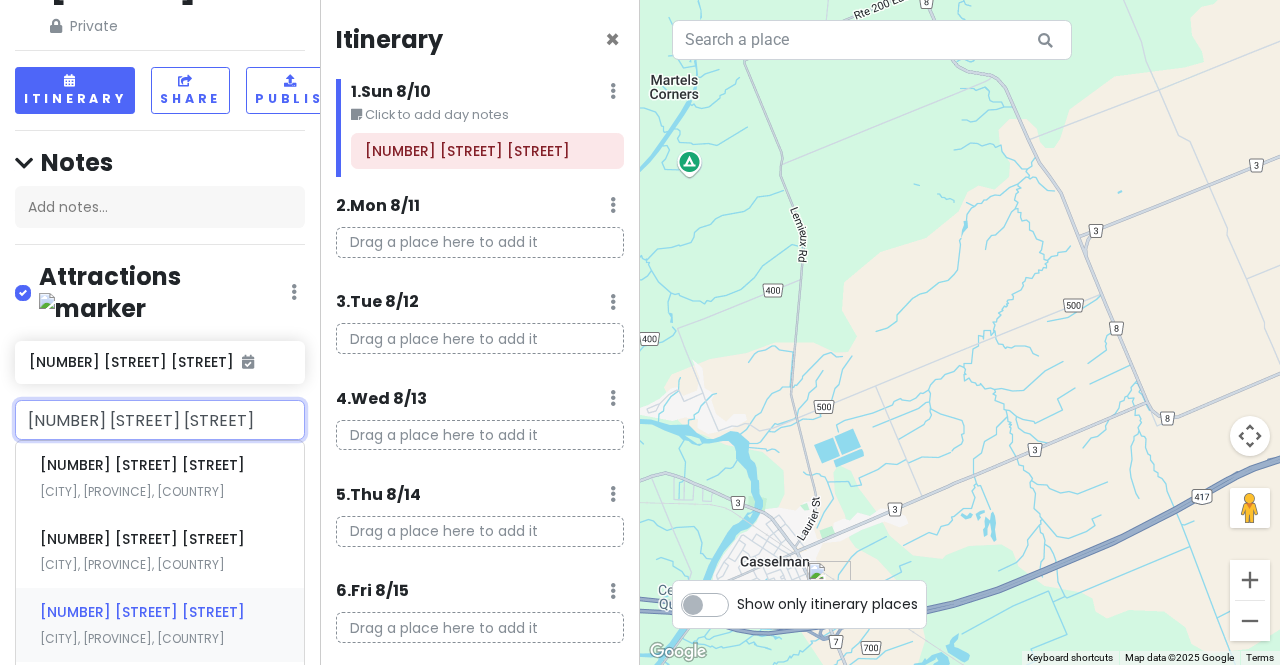 click on "[NUMBER] [STREET] [STREET]" at bounding box center (142, 465) 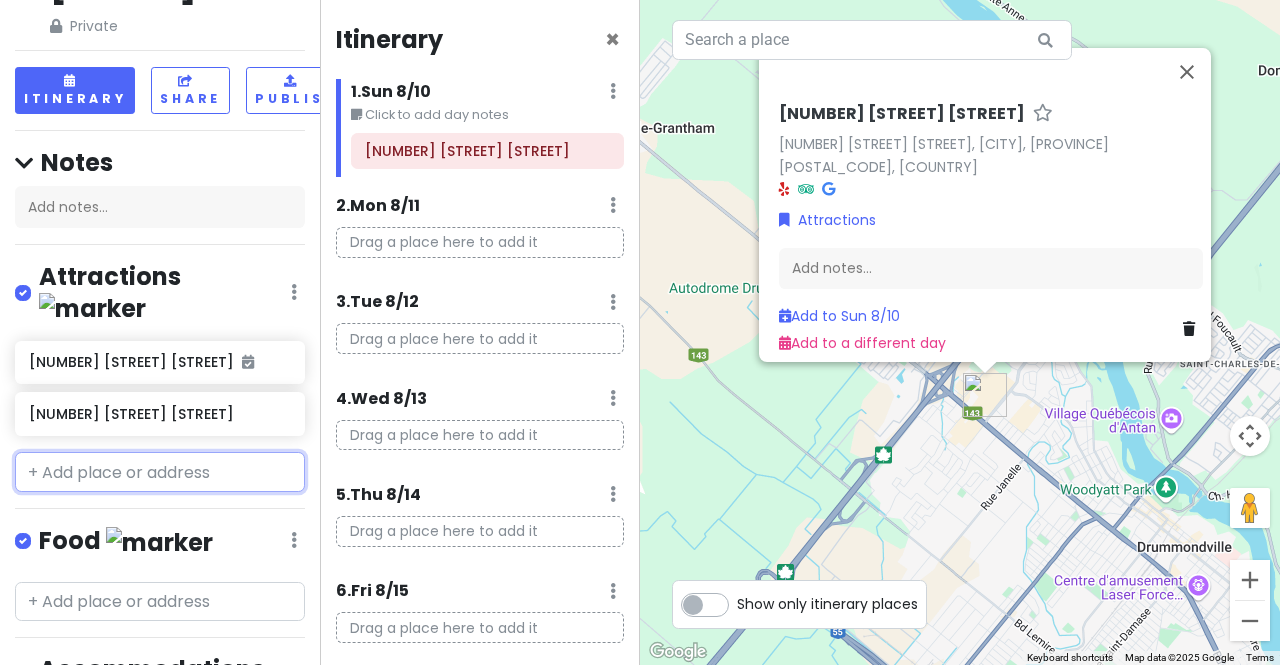 click at bounding box center [160, 472] 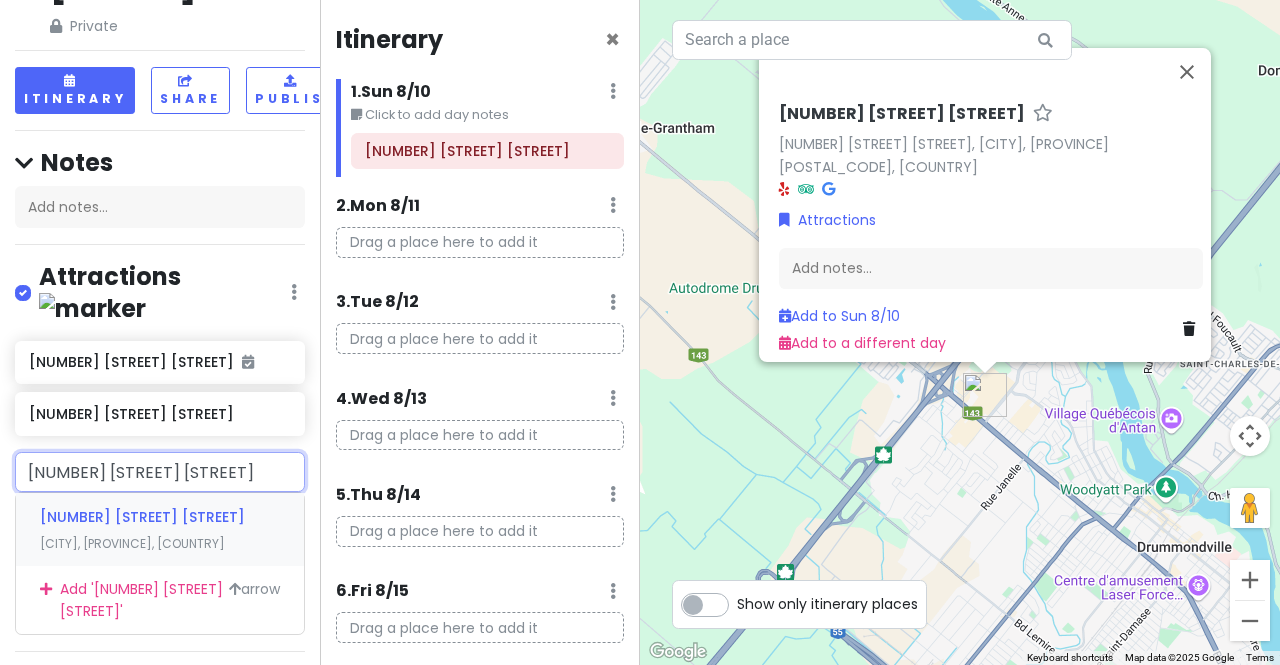 type on "[NUMBER] [STREET] [STREET]" 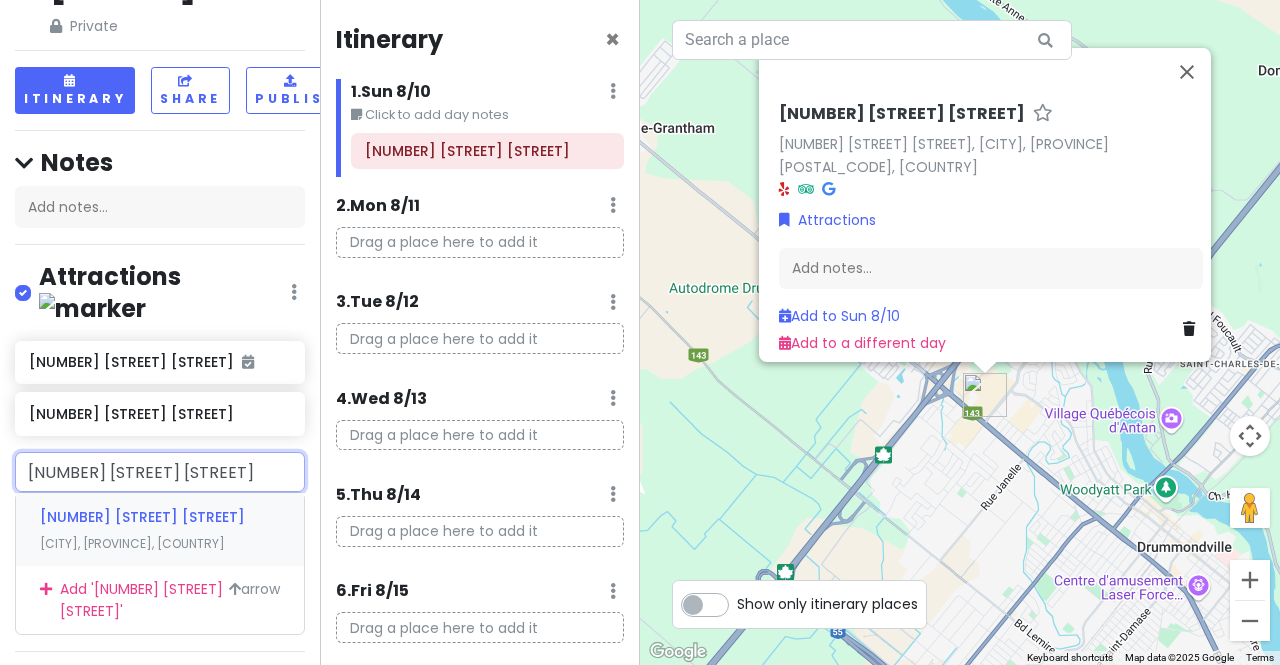click on "[CITY], [PROVINCE], [COUNTRY]" at bounding box center (132, 543) 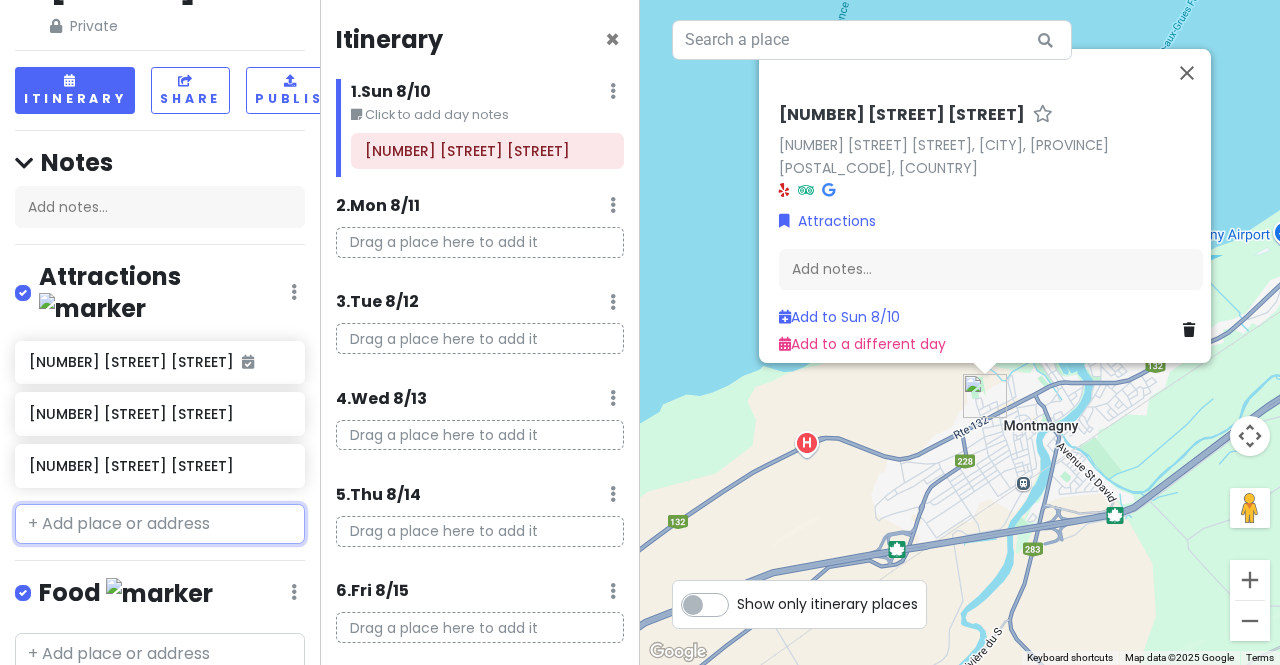 click at bounding box center (160, 524) 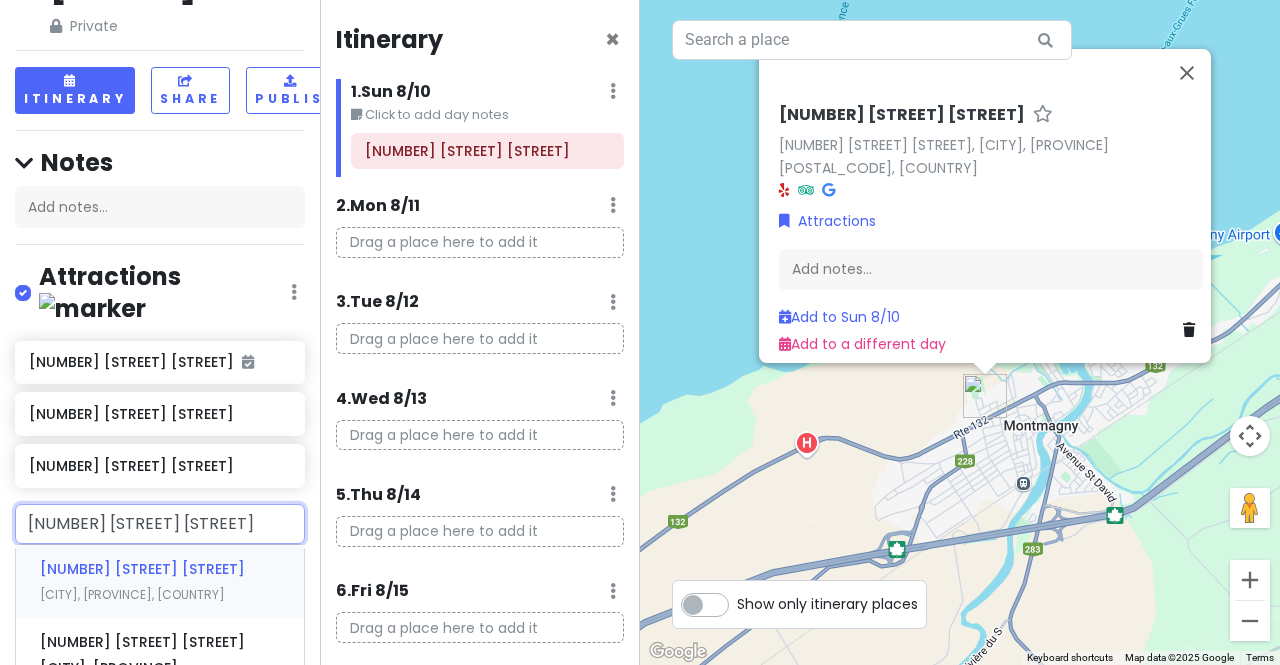 type on "[NUMBER] [STREET] [STREET]" 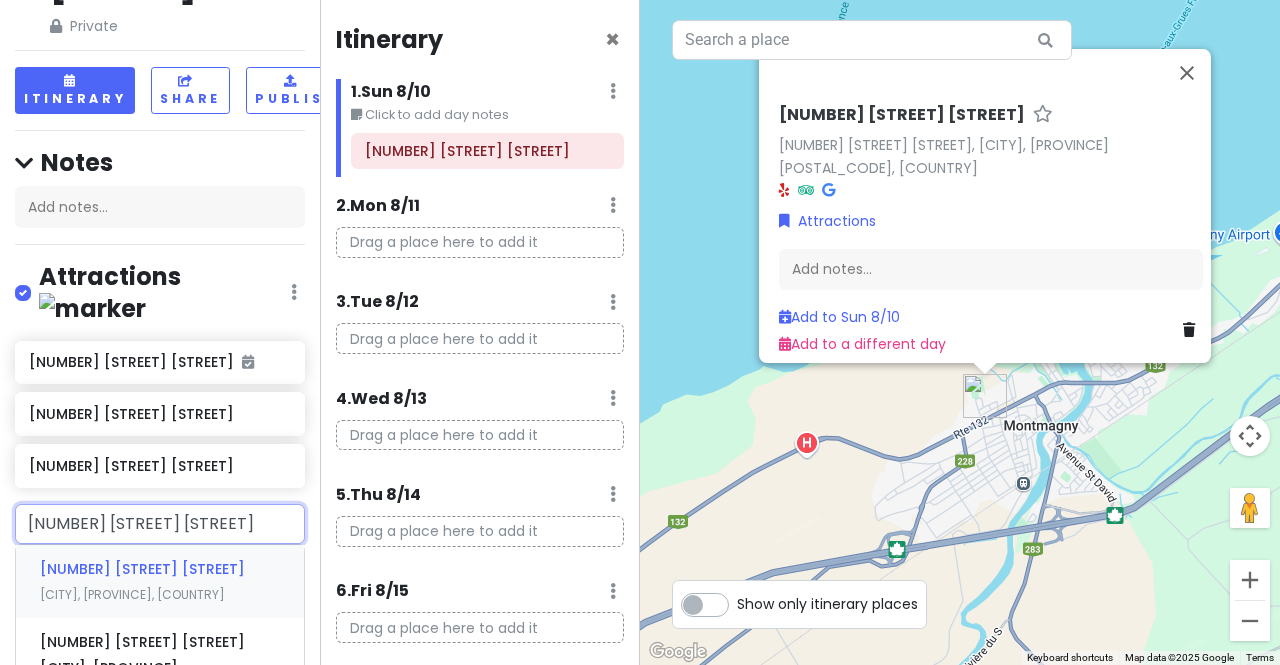 click on "[NUMBER] [STREET] [STREET]" at bounding box center [142, 569] 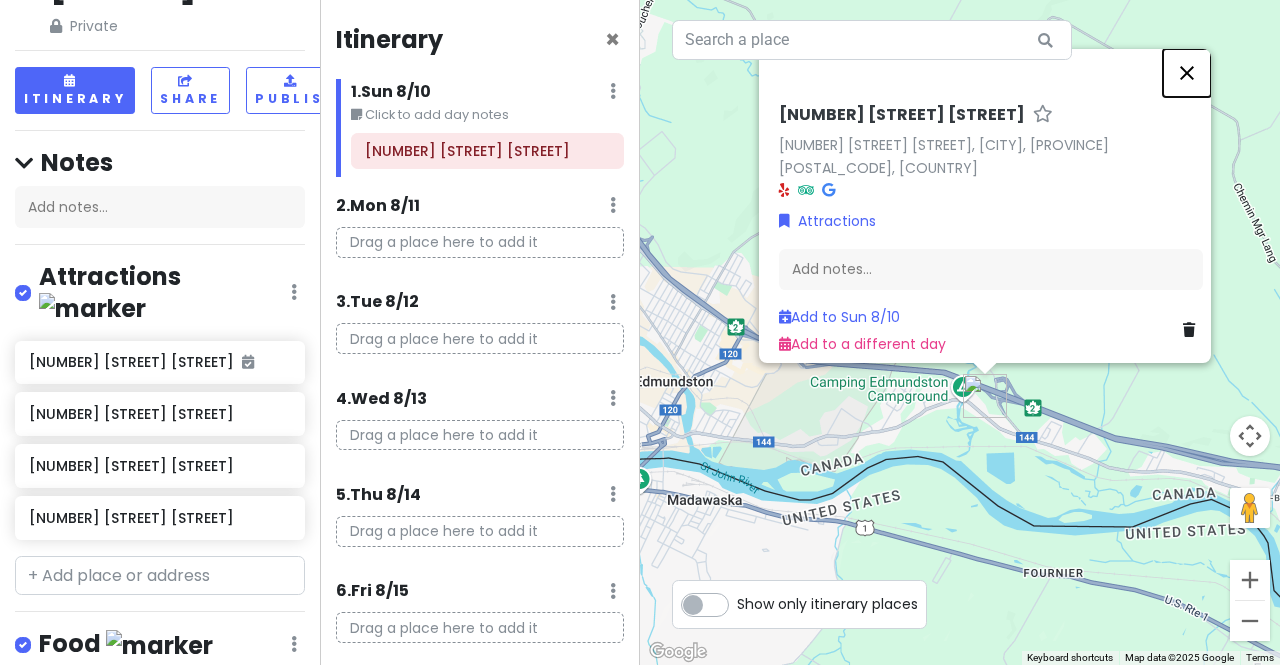 click at bounding box center [1187, 73] 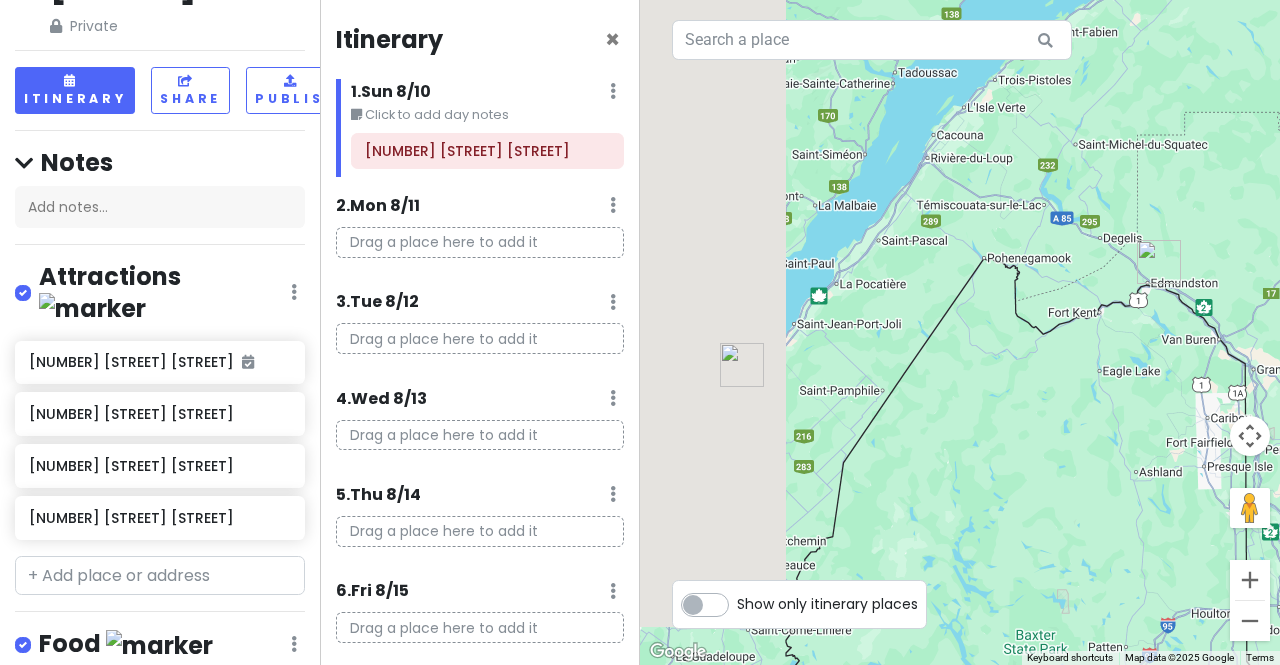 drag, startPoint x: 852, startPoint y: 244, endPoint x: 1046, endPoint y: 495, distance: 317.23334 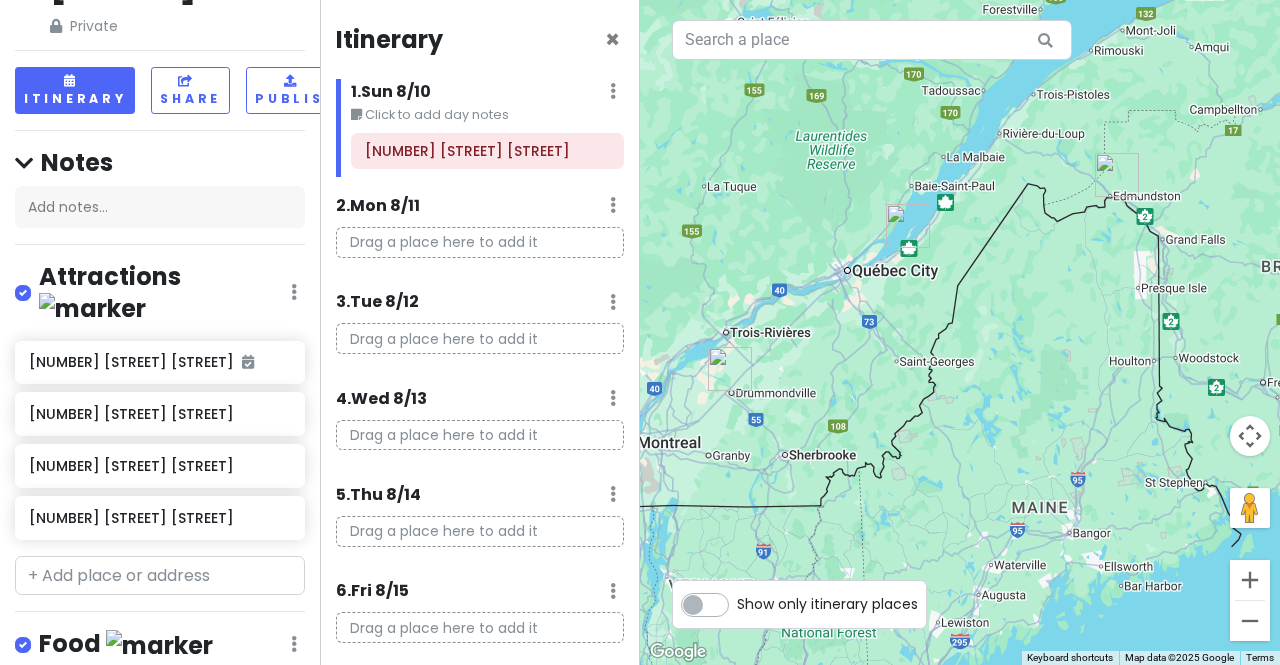 drag, startPoint x: 866, startPoint y: 402, endPoint x: 989, endPoint y: 290, distance: 166.35204 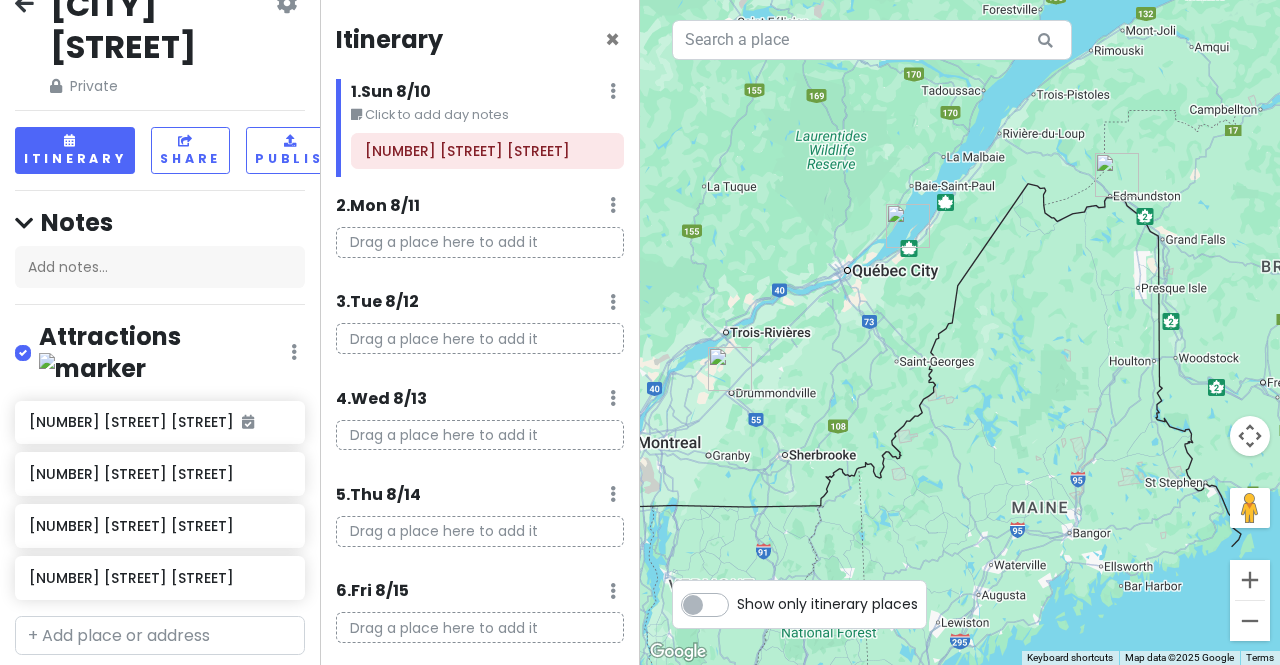 scroll, scrollTop: 0, scrollLeft: 0, axis: both 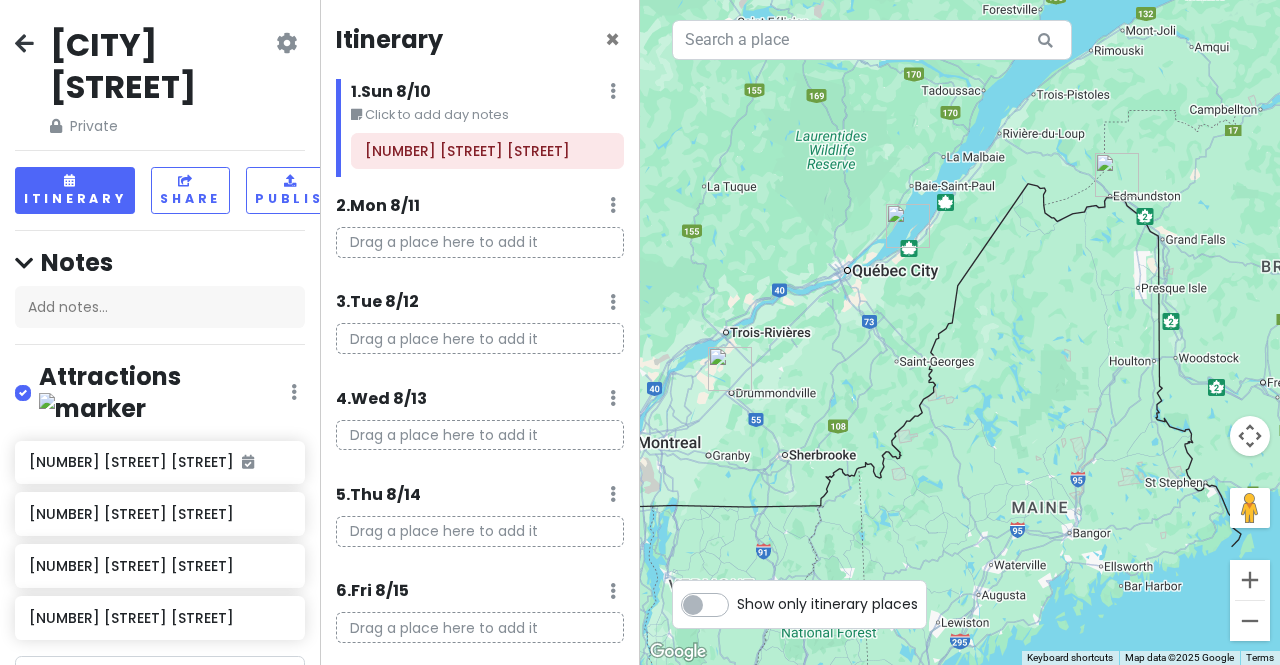 click on "Drag a place here to add it" at bounding box center [480, 242] 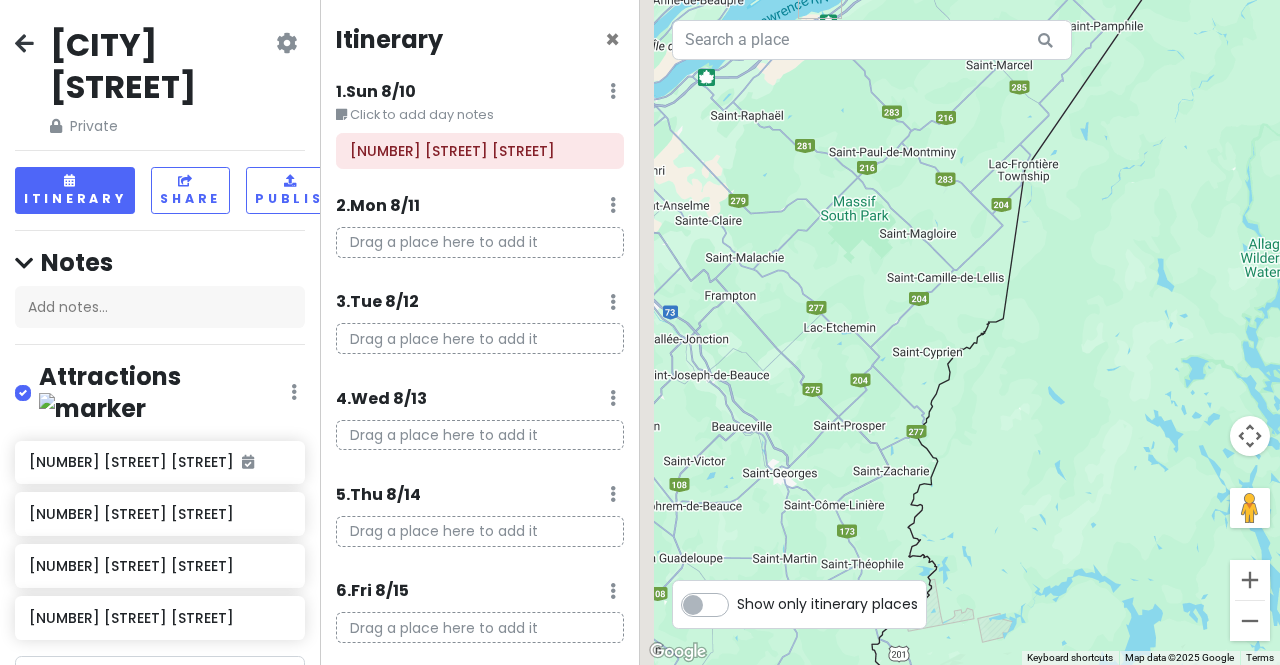 drag, startPoint x: 932, startPoint y: 213, endPoint x: 1103, endPoint y: 491, distance: 326.38168 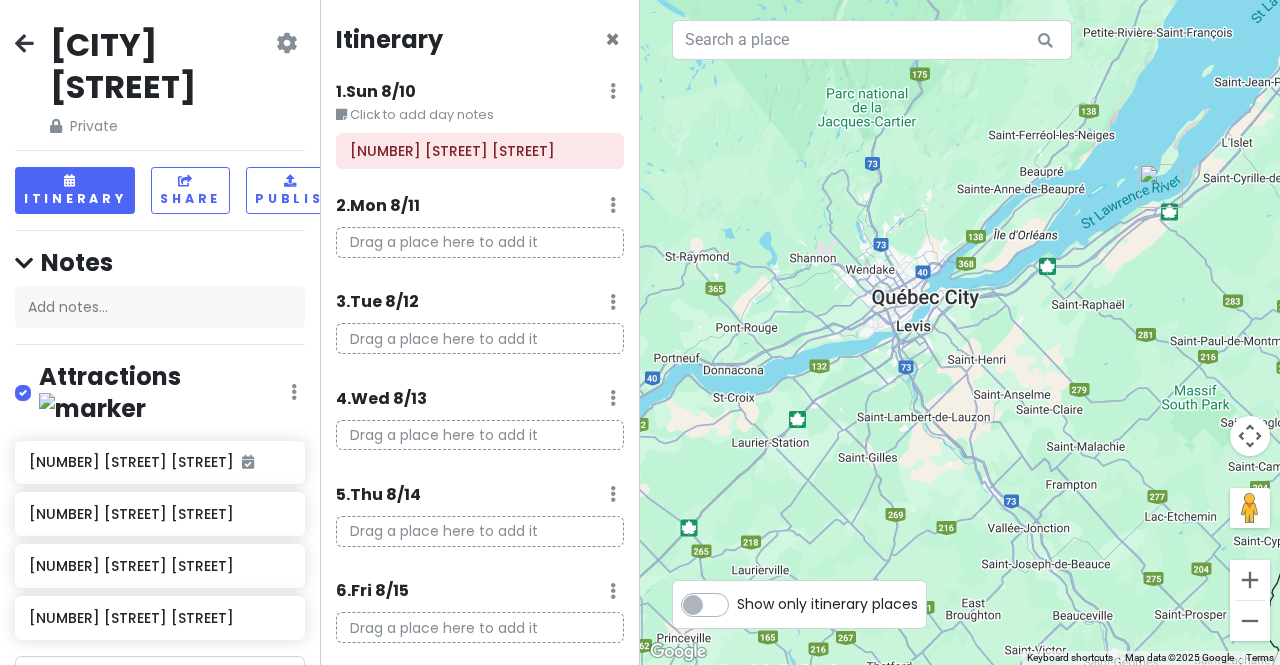 drag, startPoint x: 870, startPoint y: 270, endPoint x: 1174, endPoint y: 391, distance: 327.19565 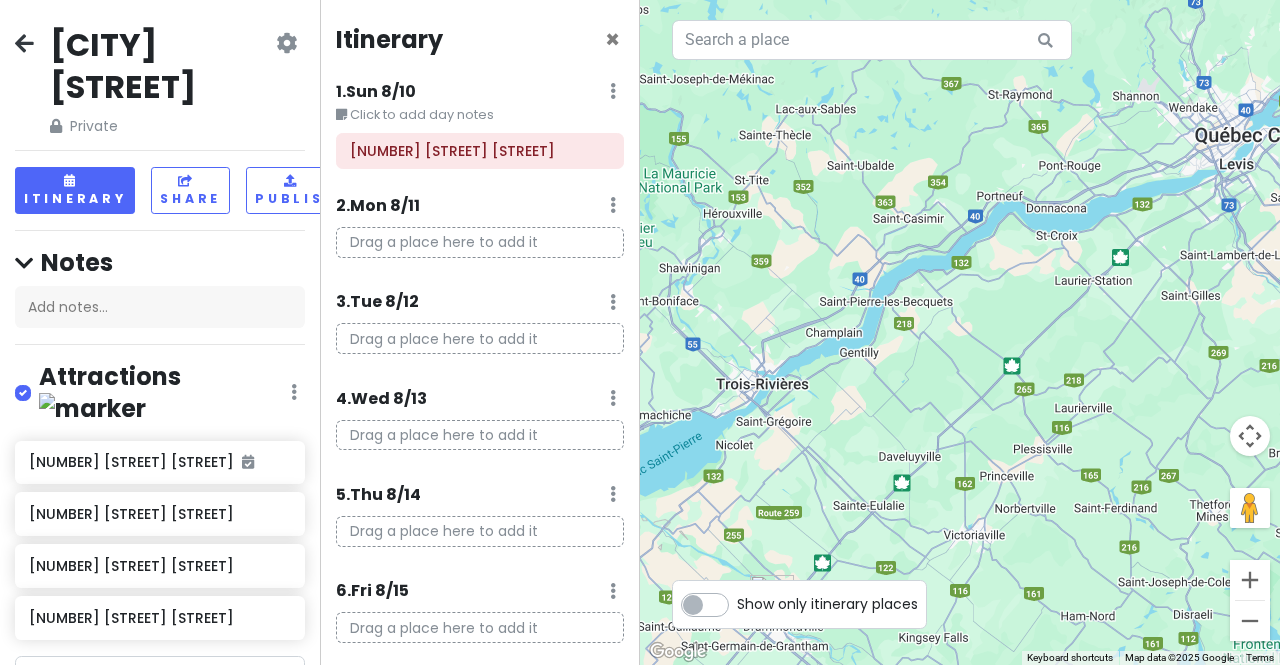 drag, startPoint x: 846, startPoint y: 465, endPoint x: 1169, endPoint y: 284, distance: 370.25665 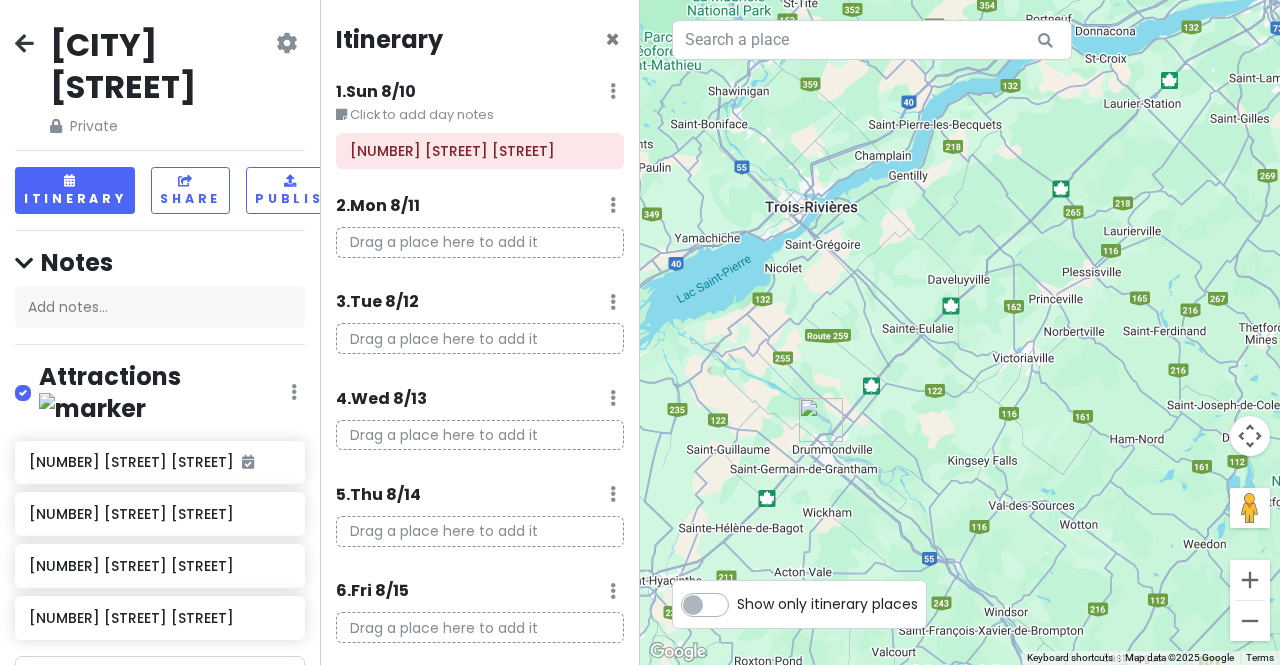 drag, startPoint x: 995, startPoint y: 397, endPoint x: 1035, endPoint y: 240, distance: 162.01543 